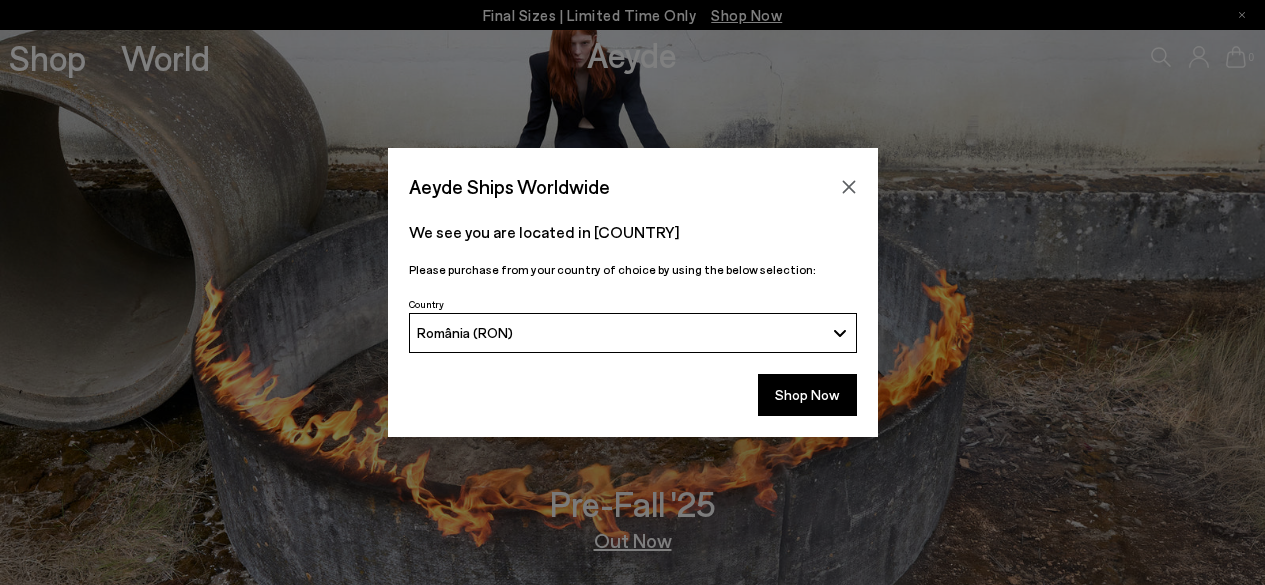scroll, scrollTop: 0, scrollLeft: 0, axis: both 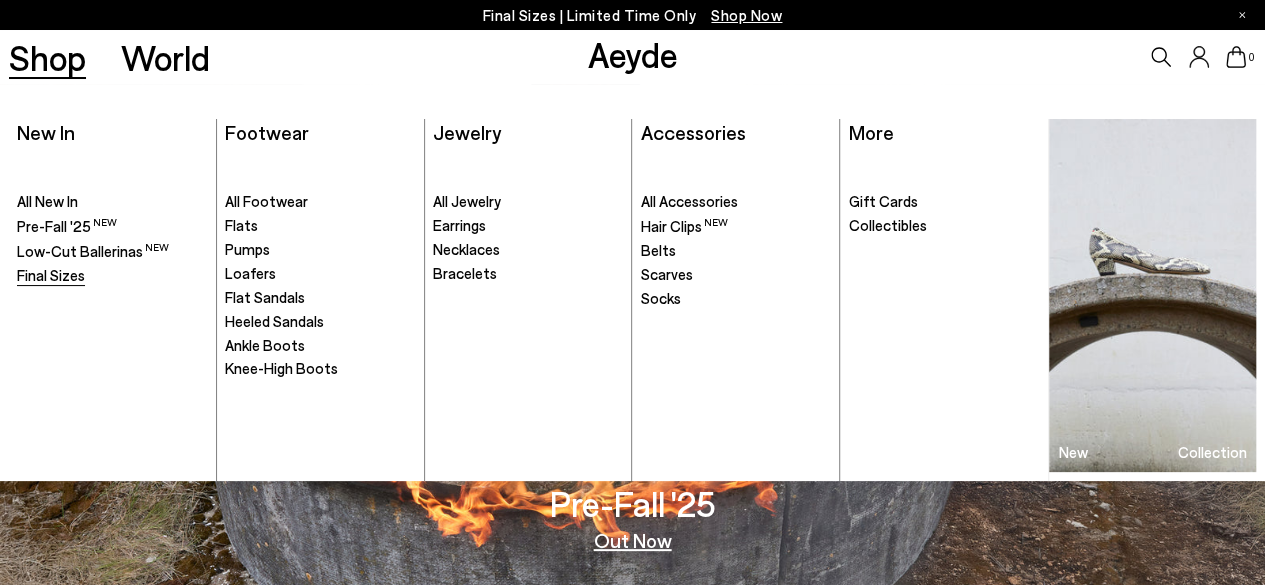 click on "Final Sizes" at bounding box center [51, 275] 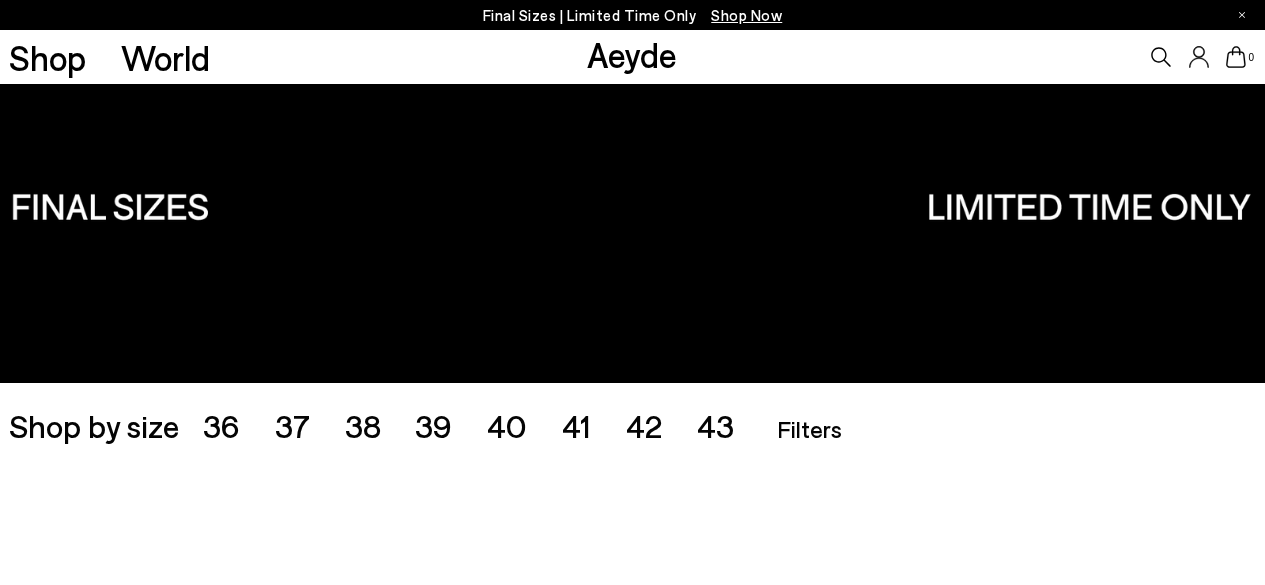 scroll, scrollTop: 0, scrollLeft: 0, axis: both 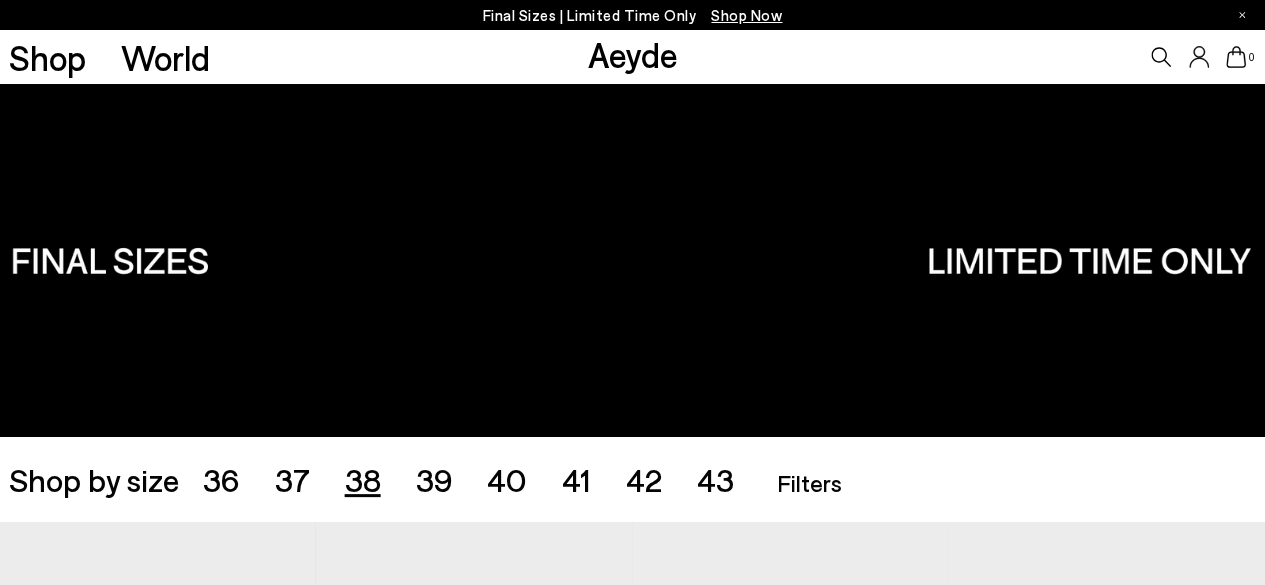 click on "38" at bounding box center [363, 479] 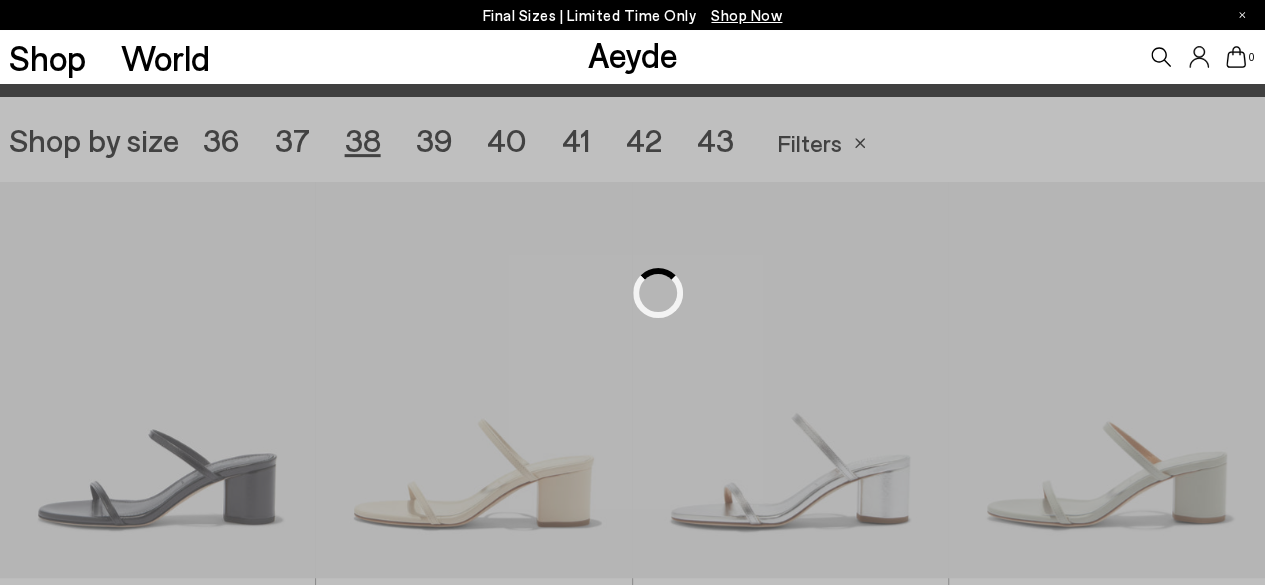 scroll, scrollTop: 352, scrollLeft: 0, axis: vertical 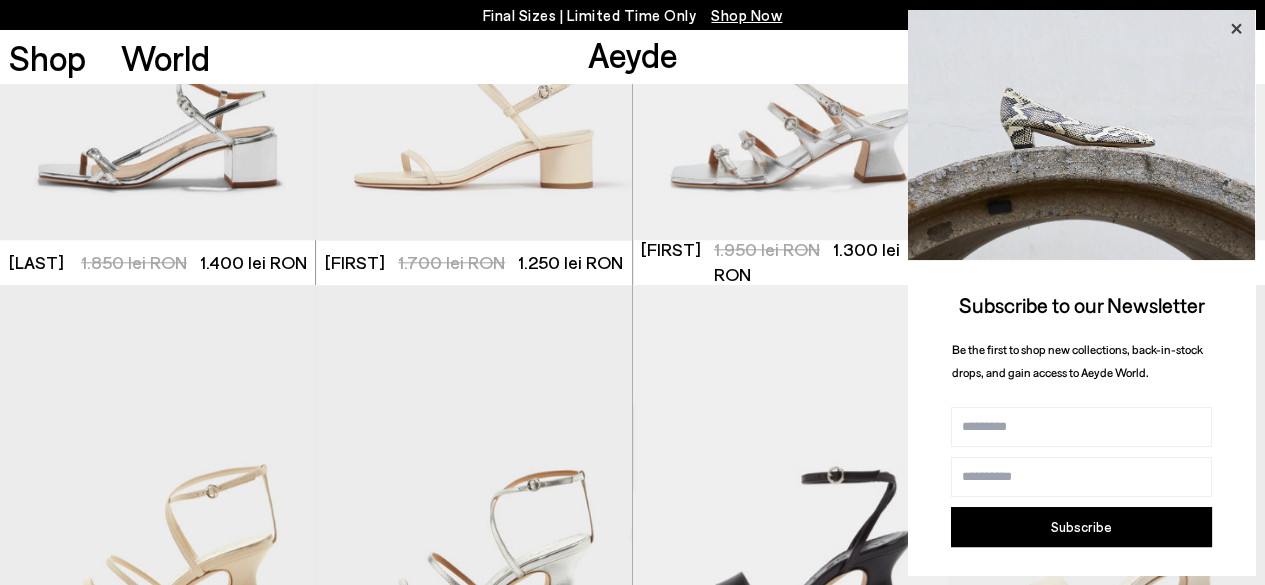 click 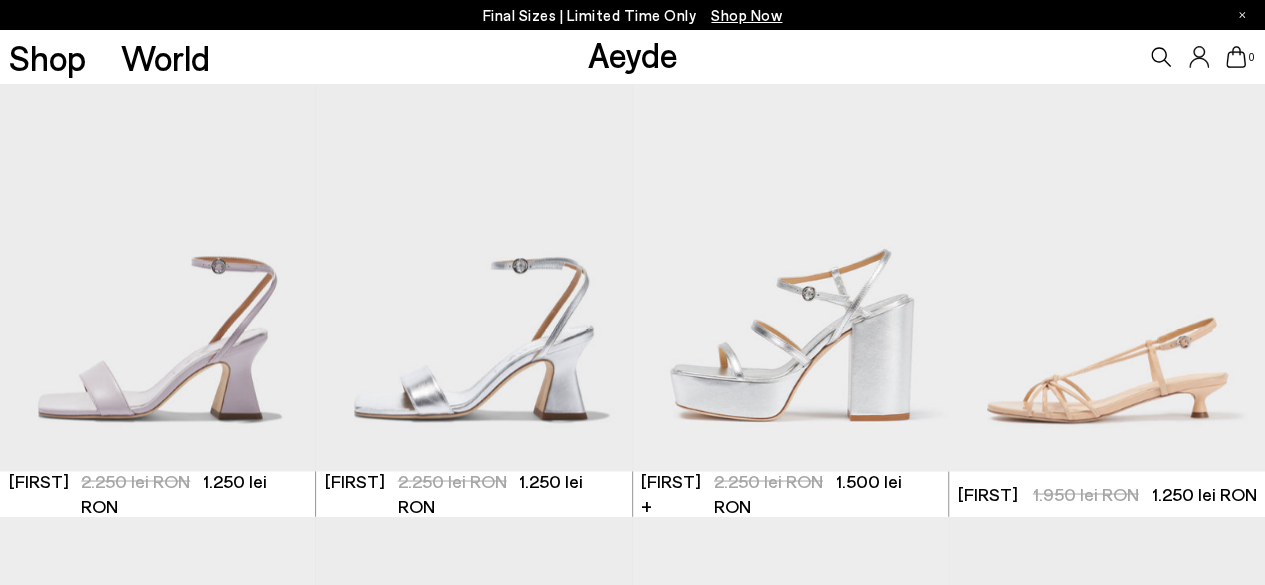 scroll, scrollTop: 5552, scrollLeft: 0, axis: vertical 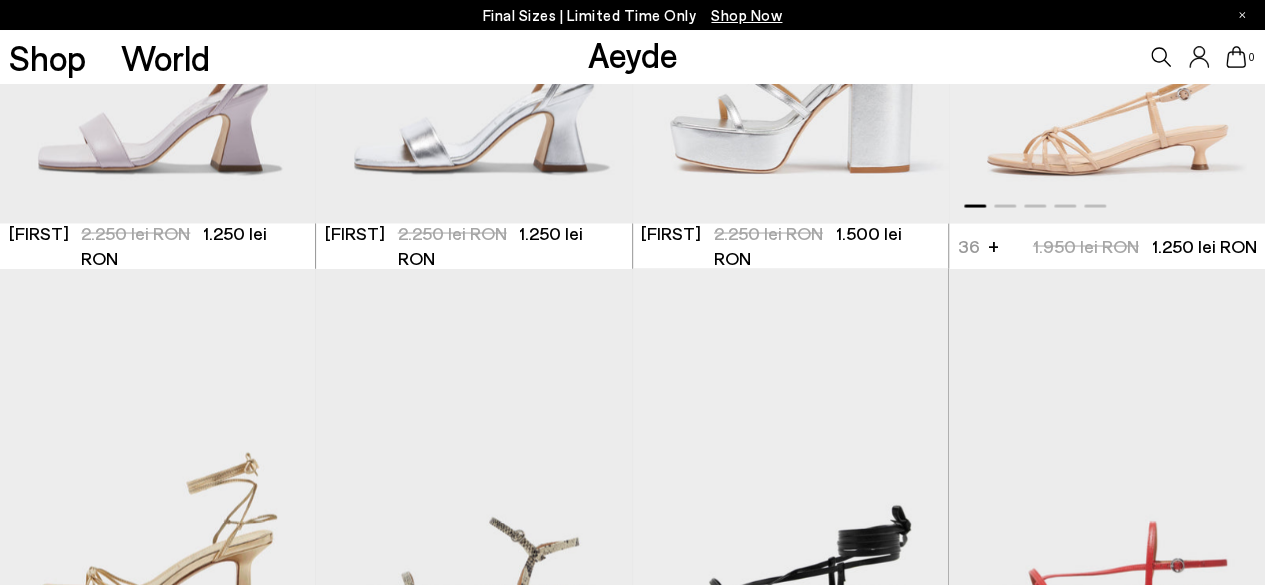 click at bounding box center [1107, 24] 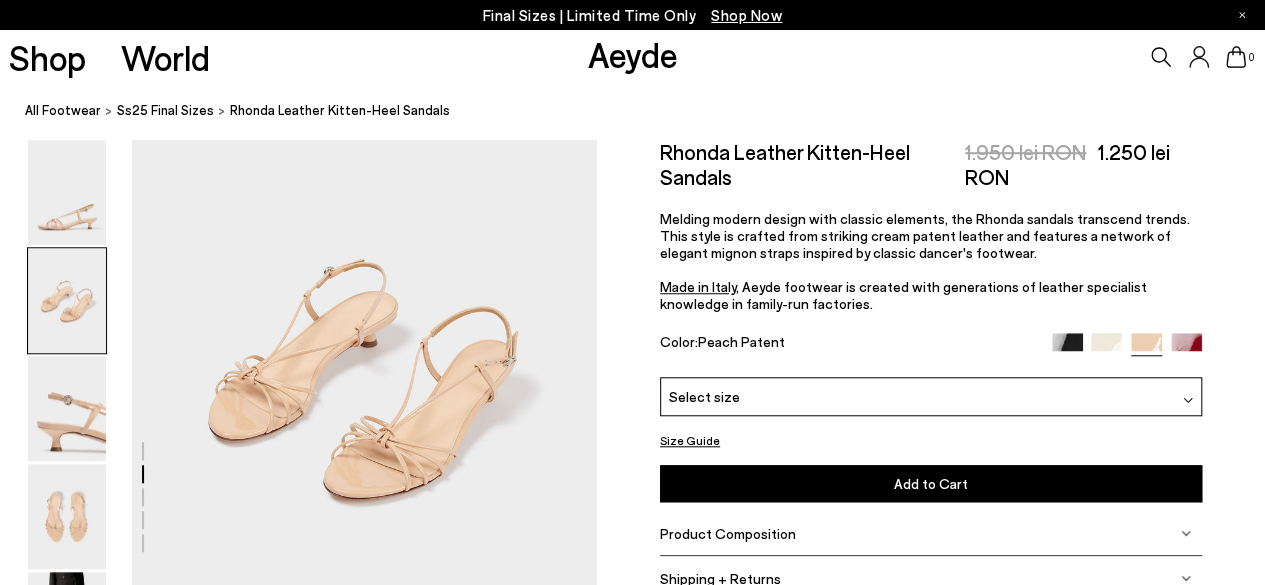 scroll, scrollTop: 800, scrollLeft: 0, axis: vertical 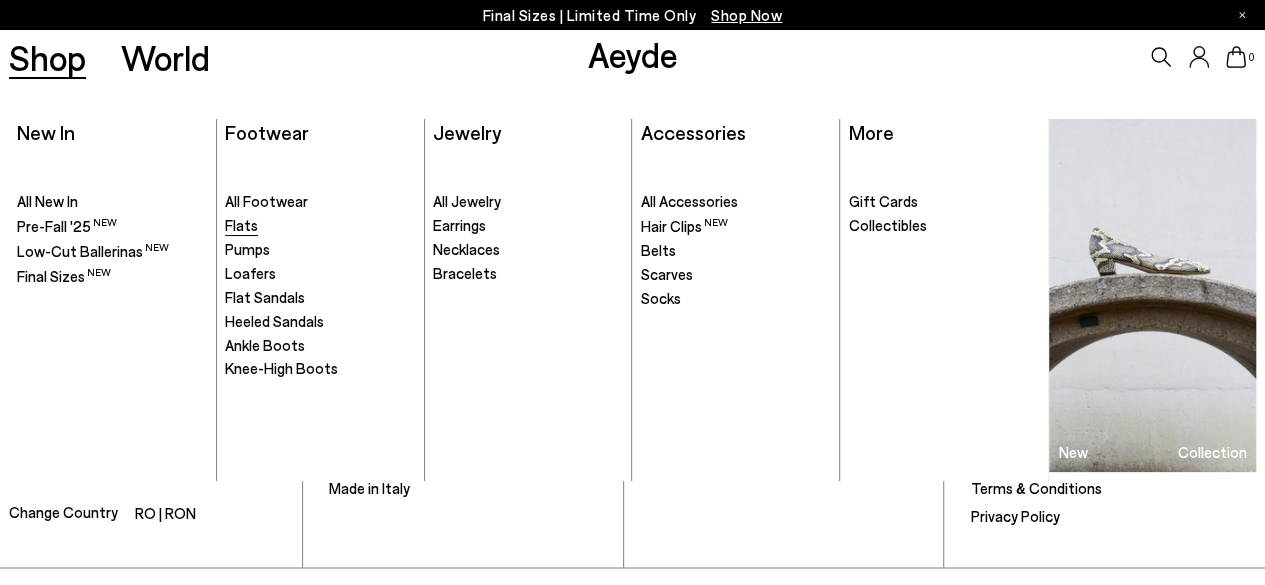 click on "Flats" at bounding box center [241, 225] 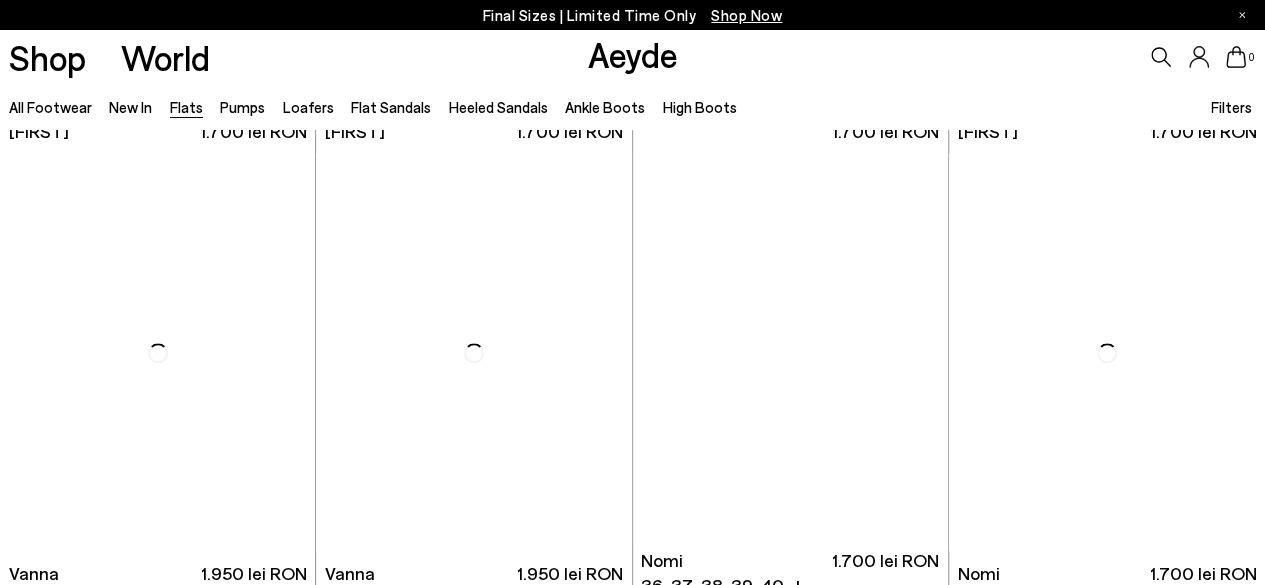 scroll, scrollTop: 1000, scrollLeft: 0, axis: vertical 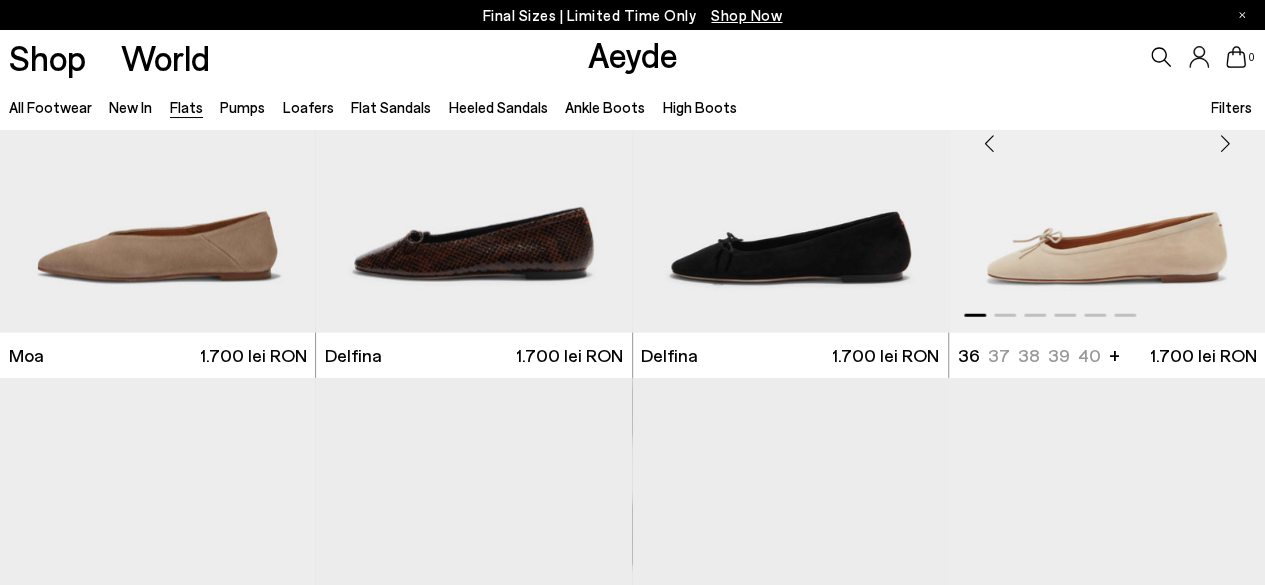 click at bounding box center (1107, 135) 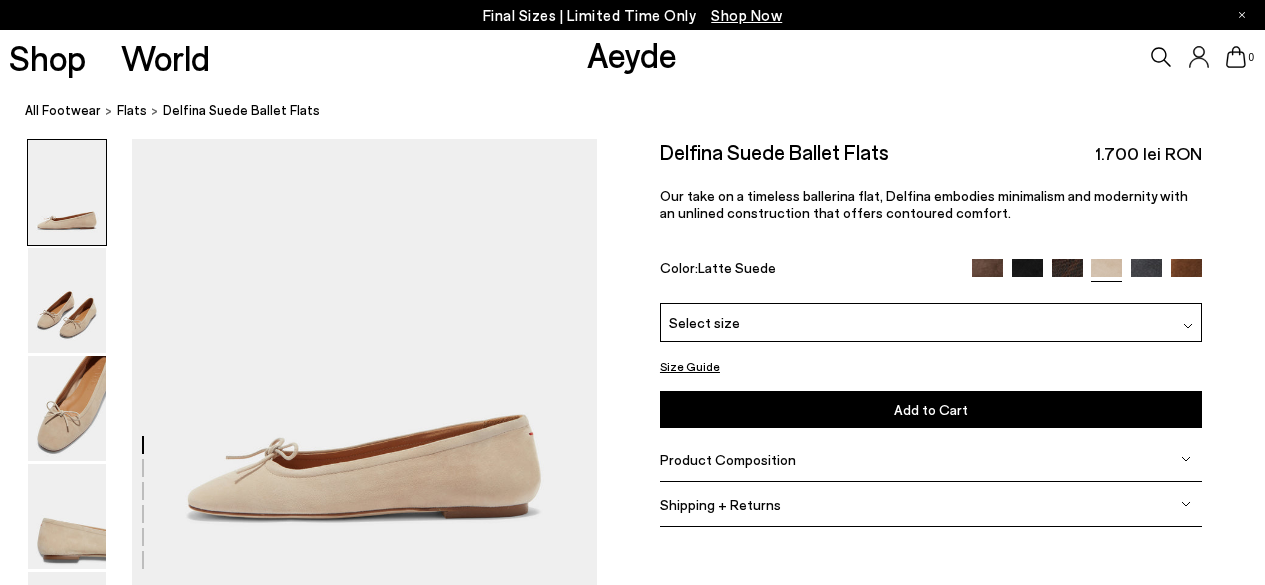 scroll, scrollTop: 0, scrollLeft: 0, axis: both 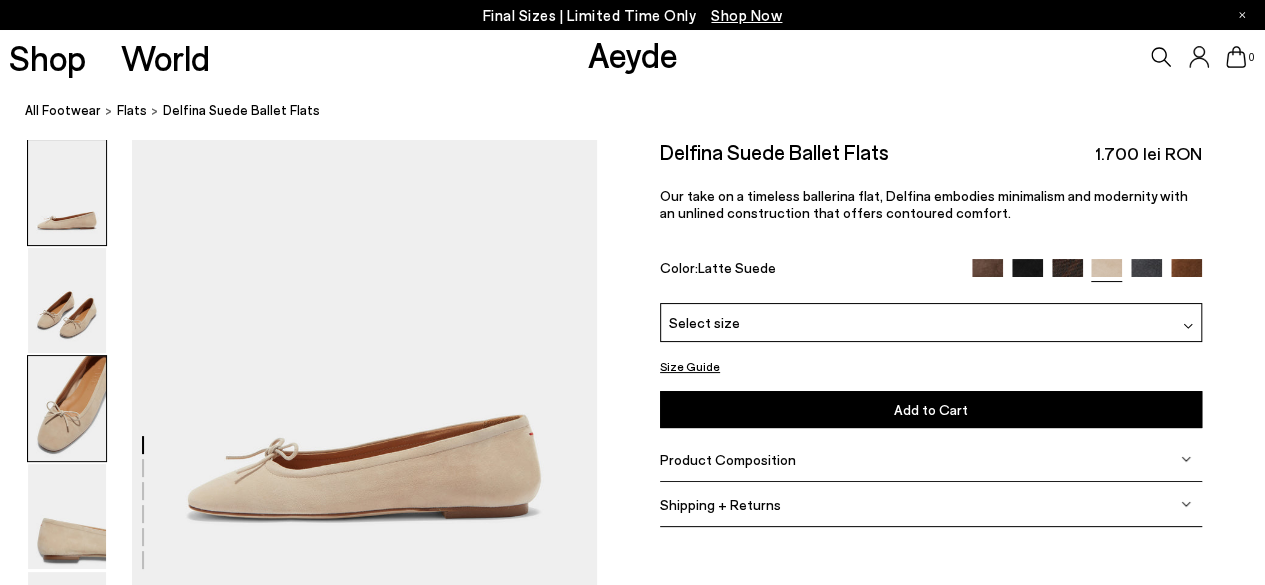 click at bounding box center [67, 408] 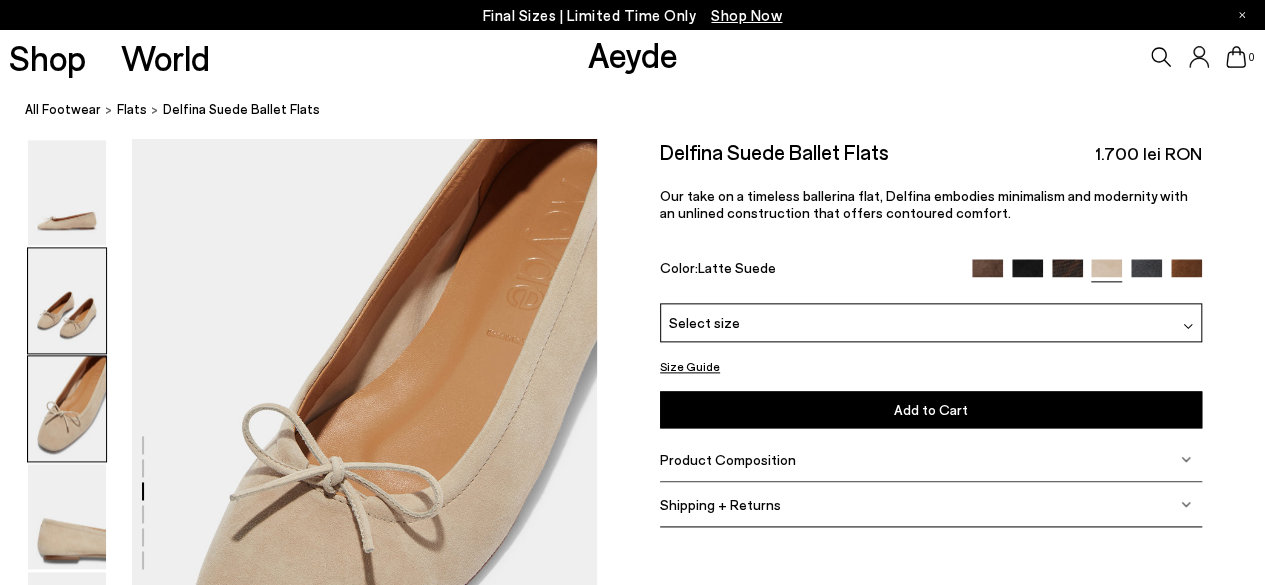 click at bounding box center [67, 300] 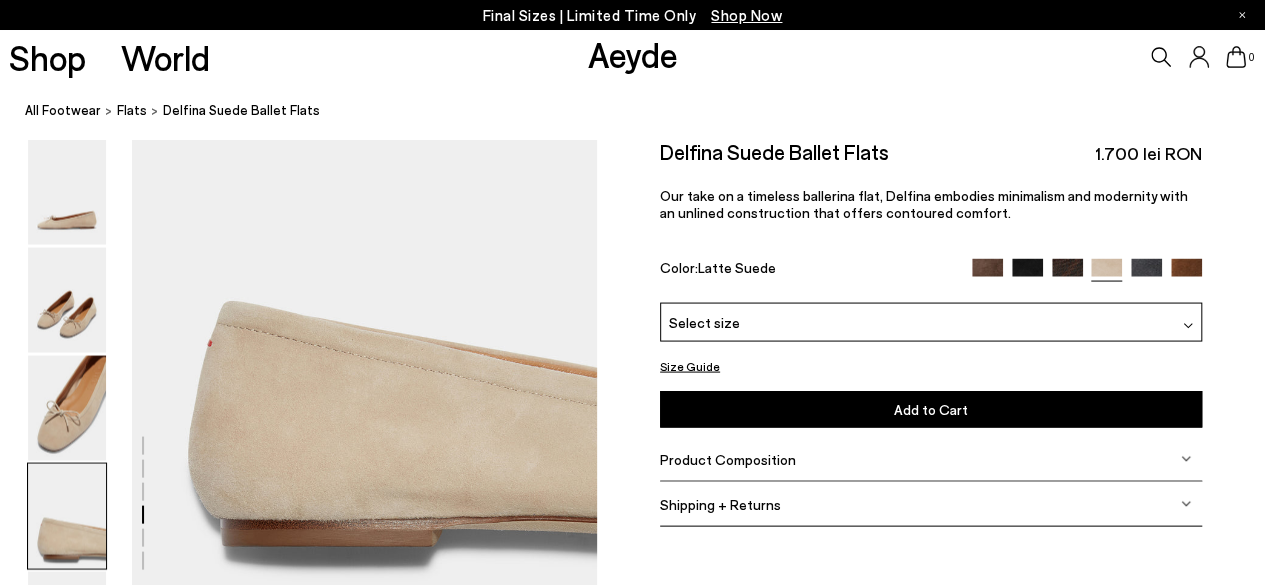 scroll, scrollTop: 2251, scrollLeft: 0, axis: vertical 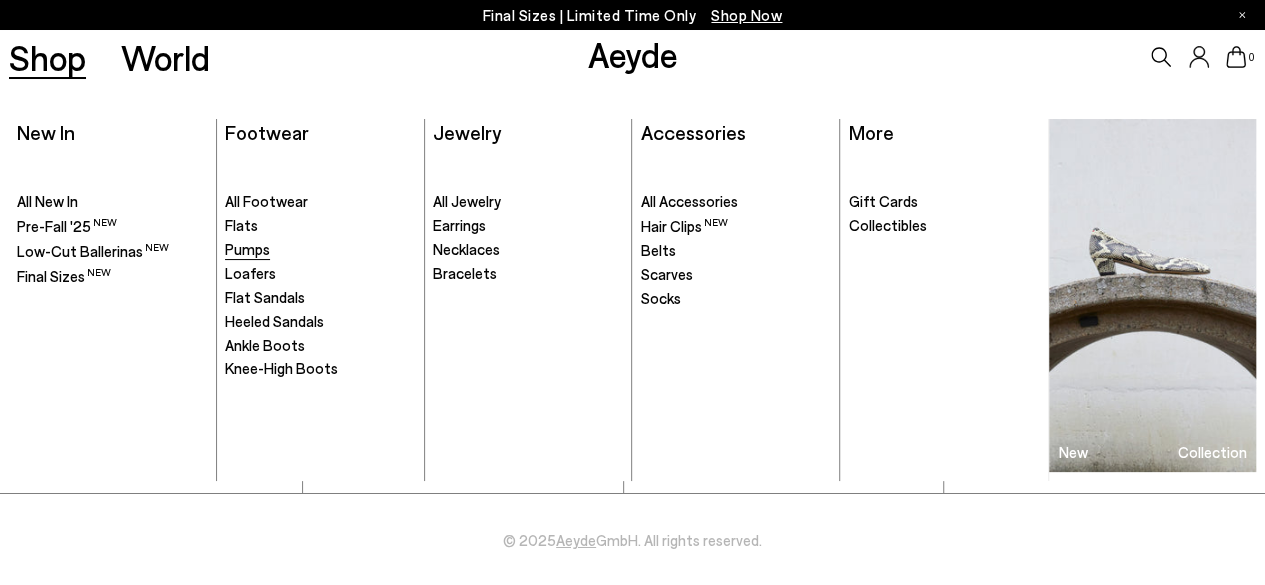 click on "Pumps" at bounding box center (247, 249) 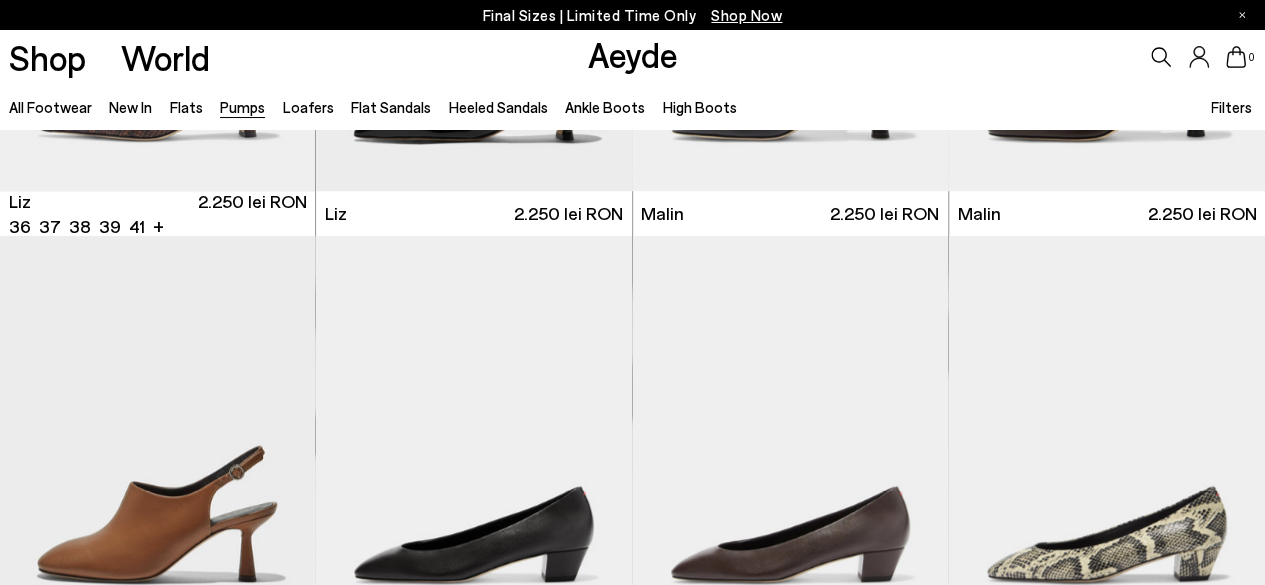 scroll, scrollTop: 900, scrollLeft: 0, axis: vertical 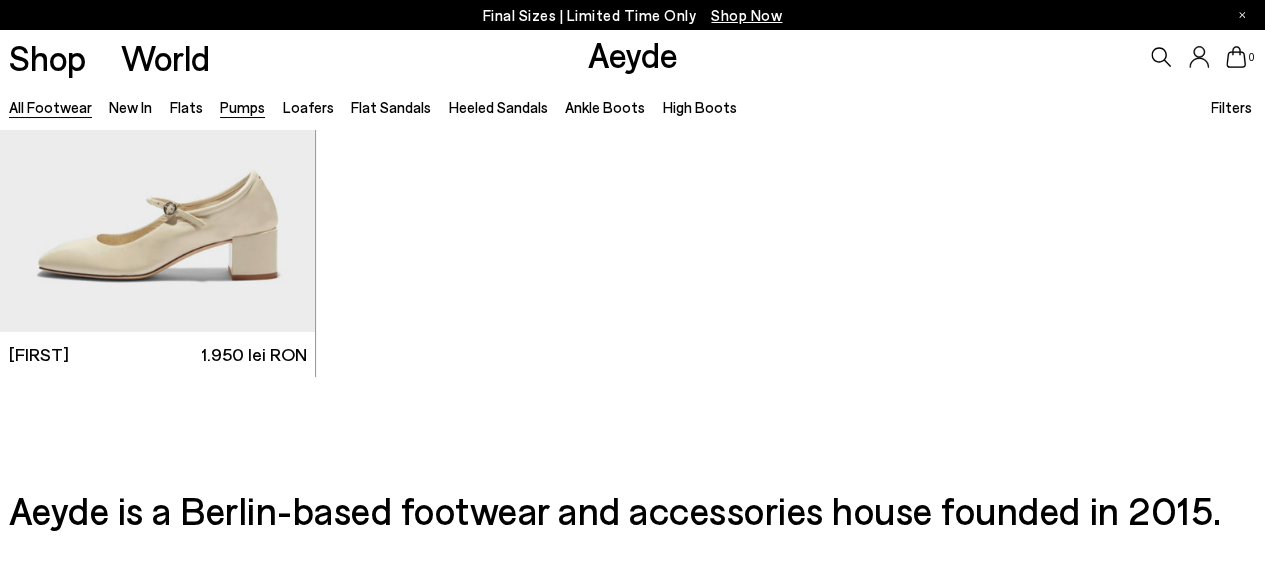 click on "All Footwear" at bounding box center [50, 107] 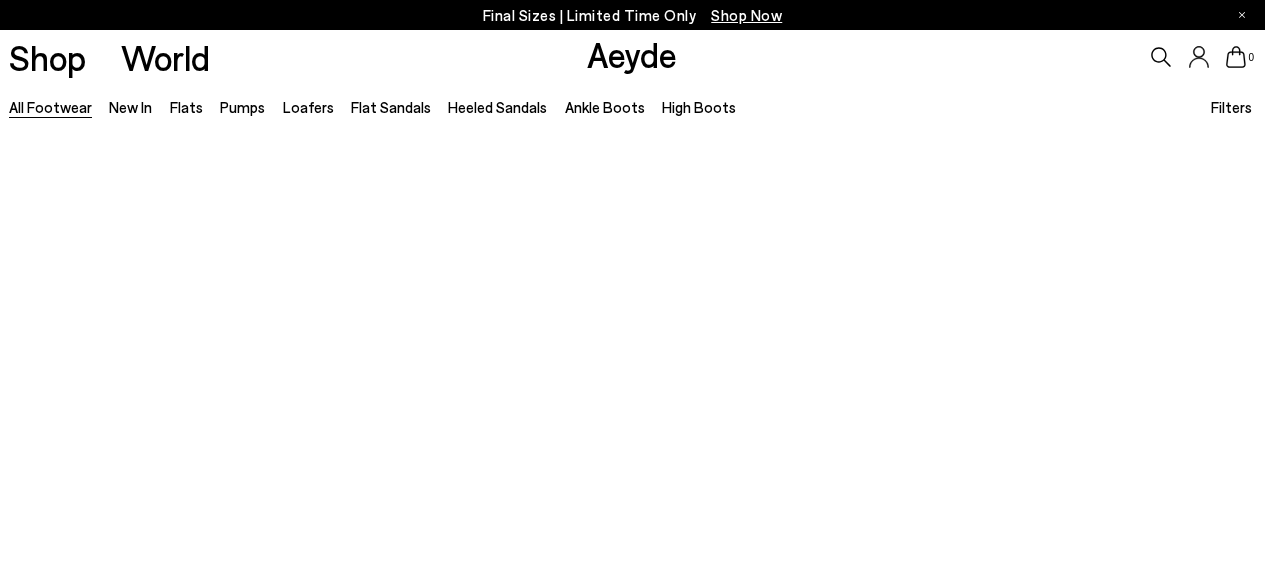 scroll, scrollTop: 0, scrollLeft: 0, axis: both 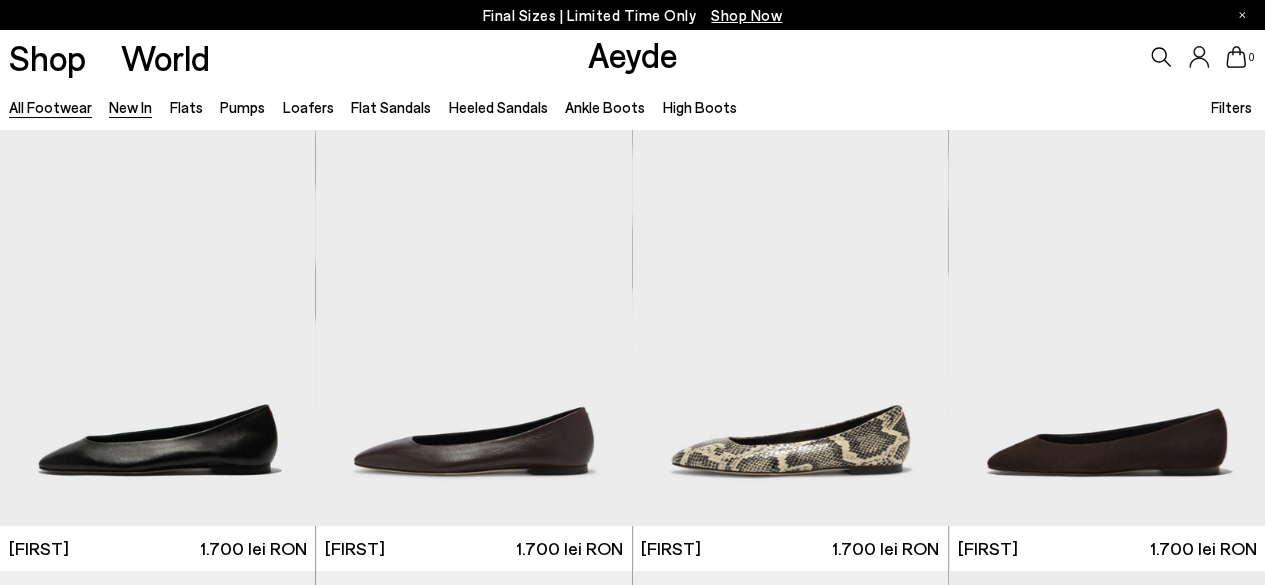 drag, startPoint x: 0, startPoint y: 0, endPoint x: 119, endPoint y: 109, distance: 161.37534 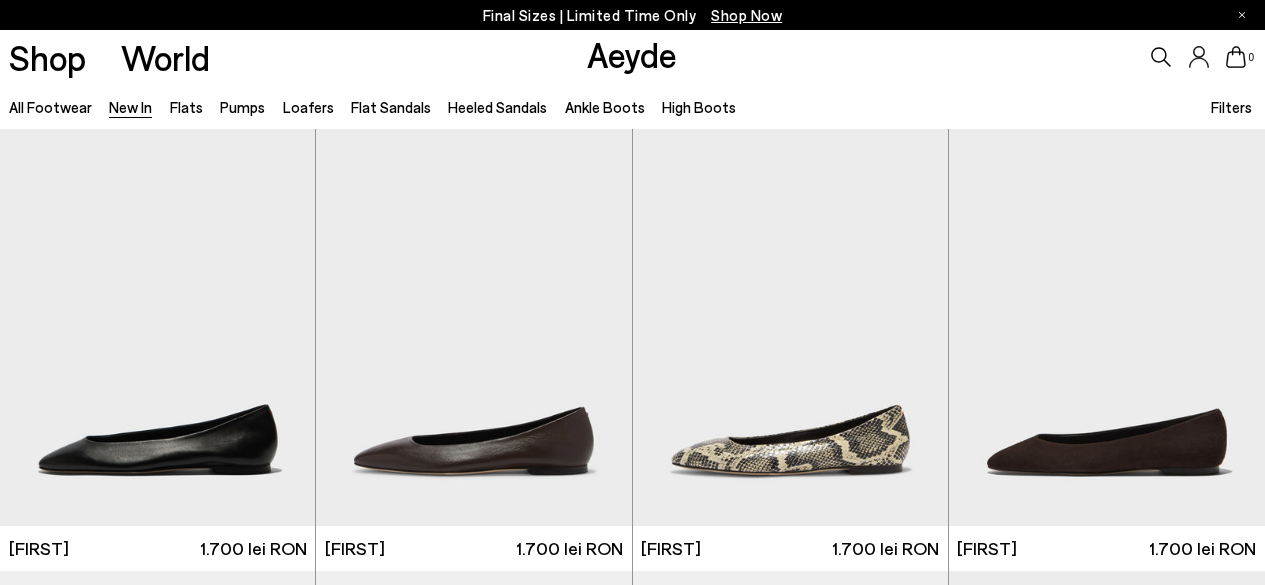 scroll, scrollTop: 0, scrollLeft: 0, axis: both 